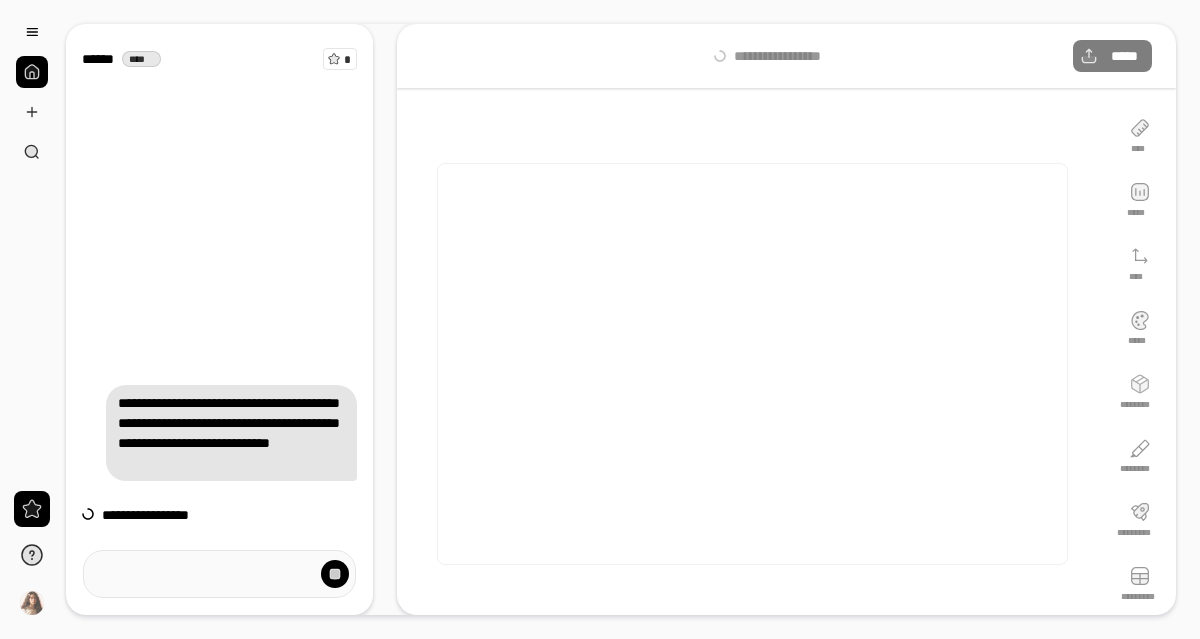 scroll, scrollTop: 0, scrollLeft: 0, axis: both 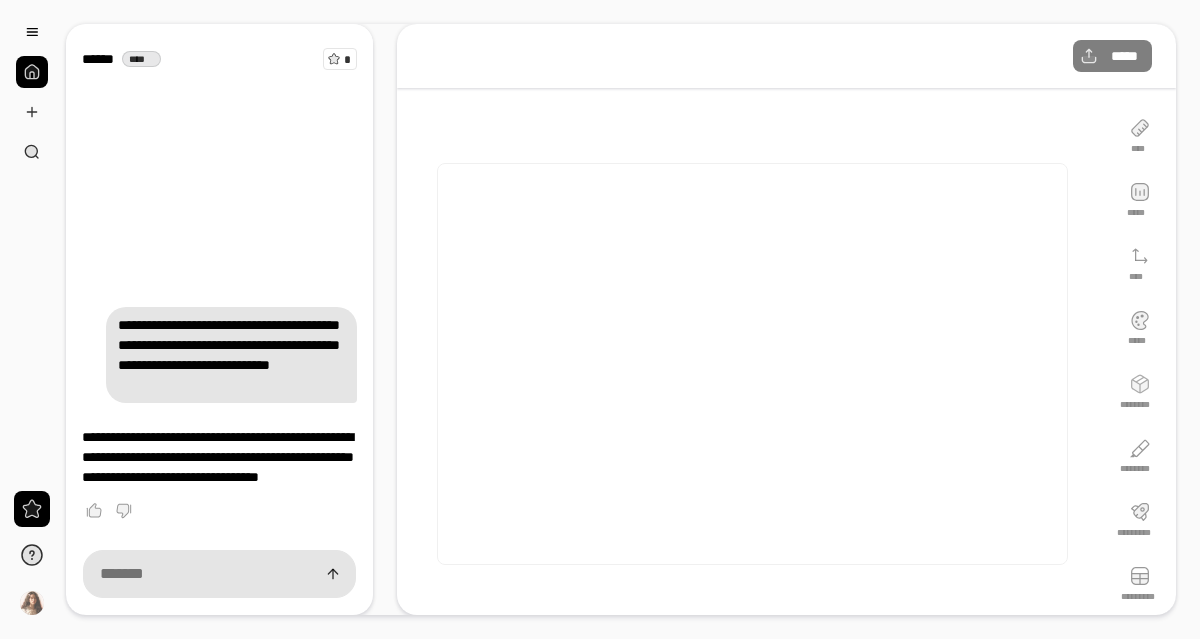 click on "**** ***** **** ***** ******** ******** ********* *********" at bounding box center [1140, 364] 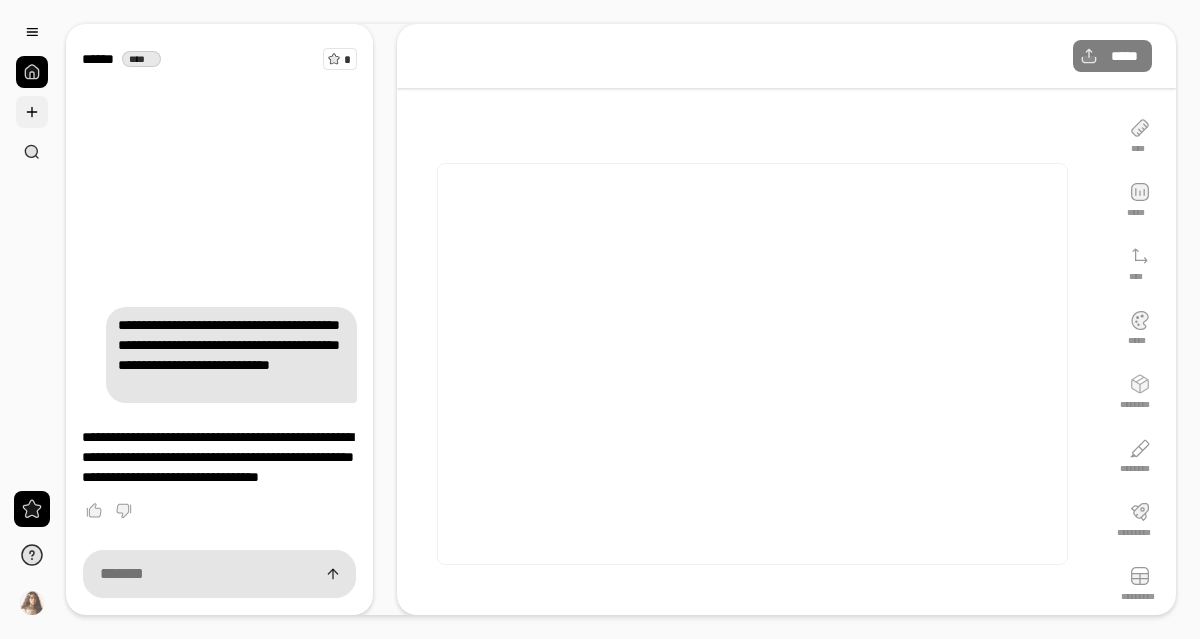 click at bounding box center (32, 112) 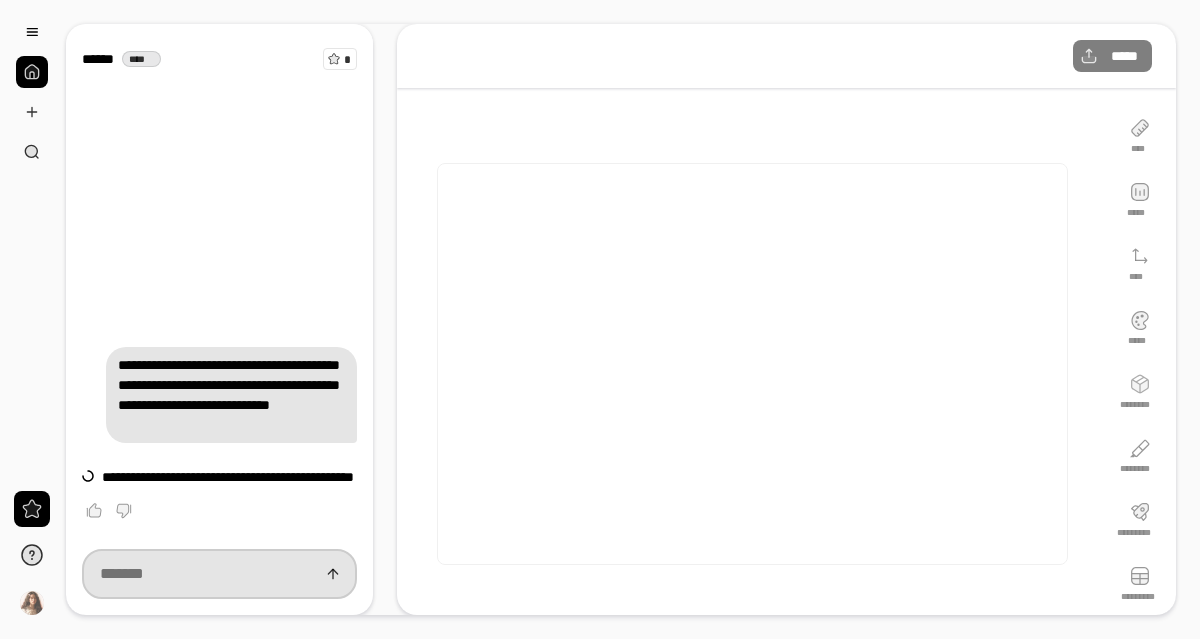 click at bounding box center [219, 574] 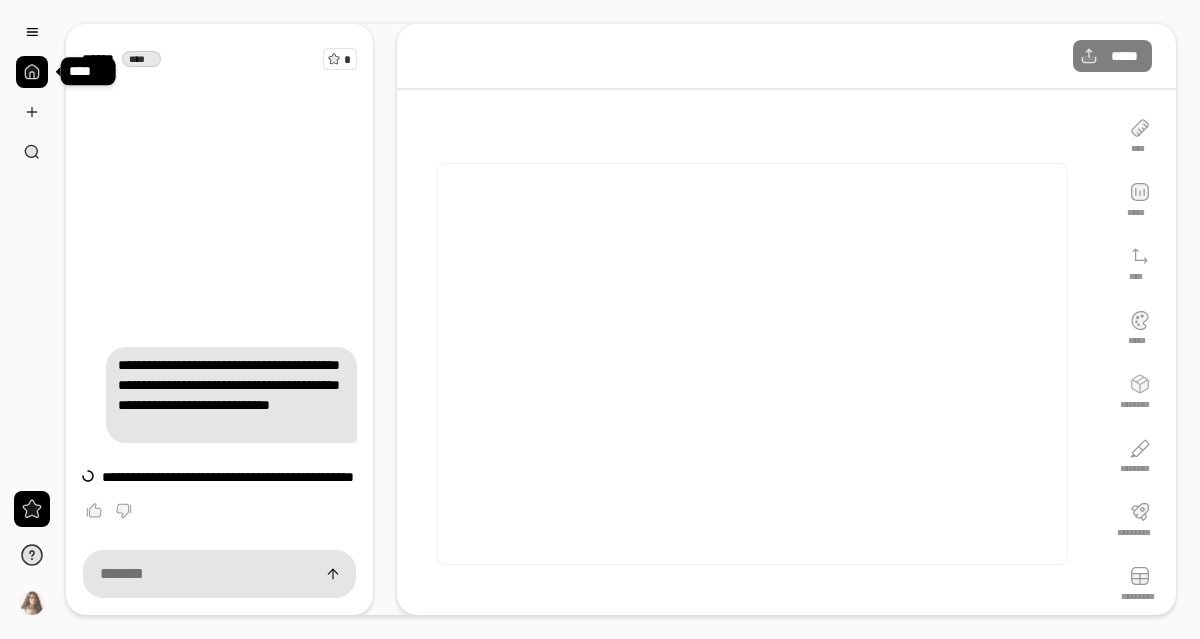 click at bounding box center (32, 72) 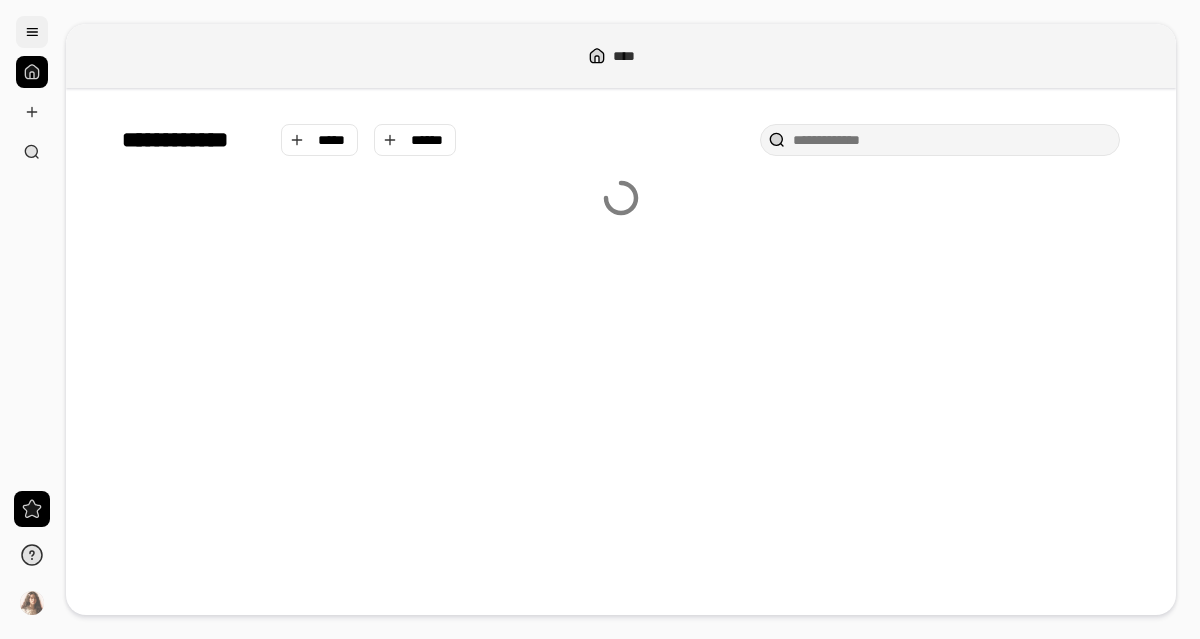 click at bounding box center [32, 32] 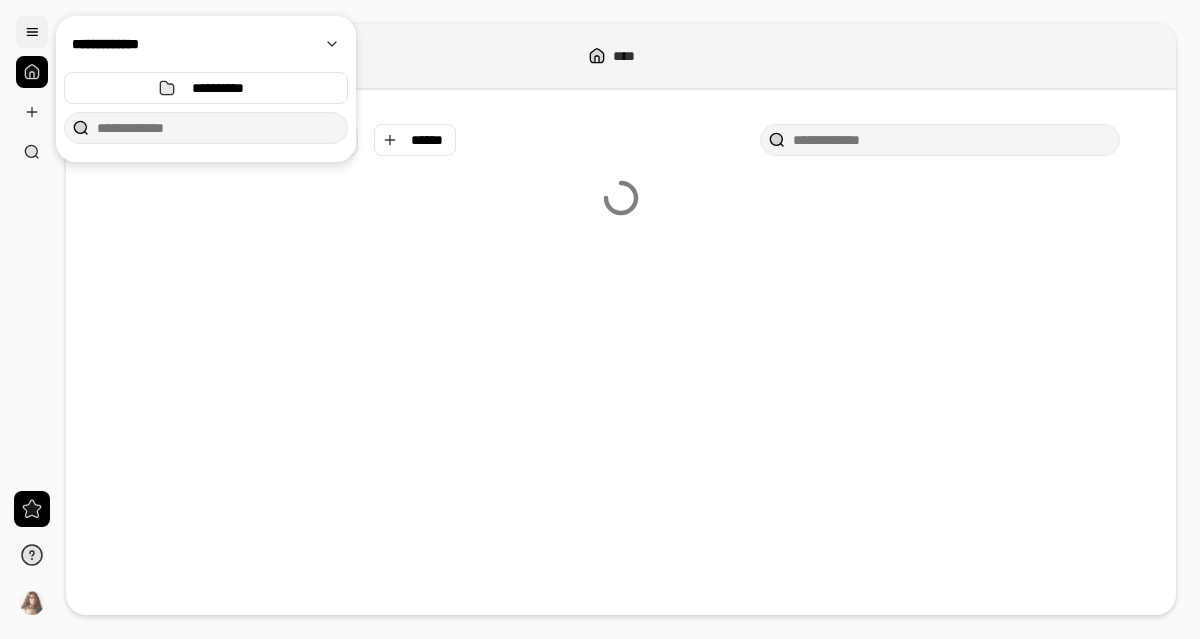 click at bounding box center (32, 32) 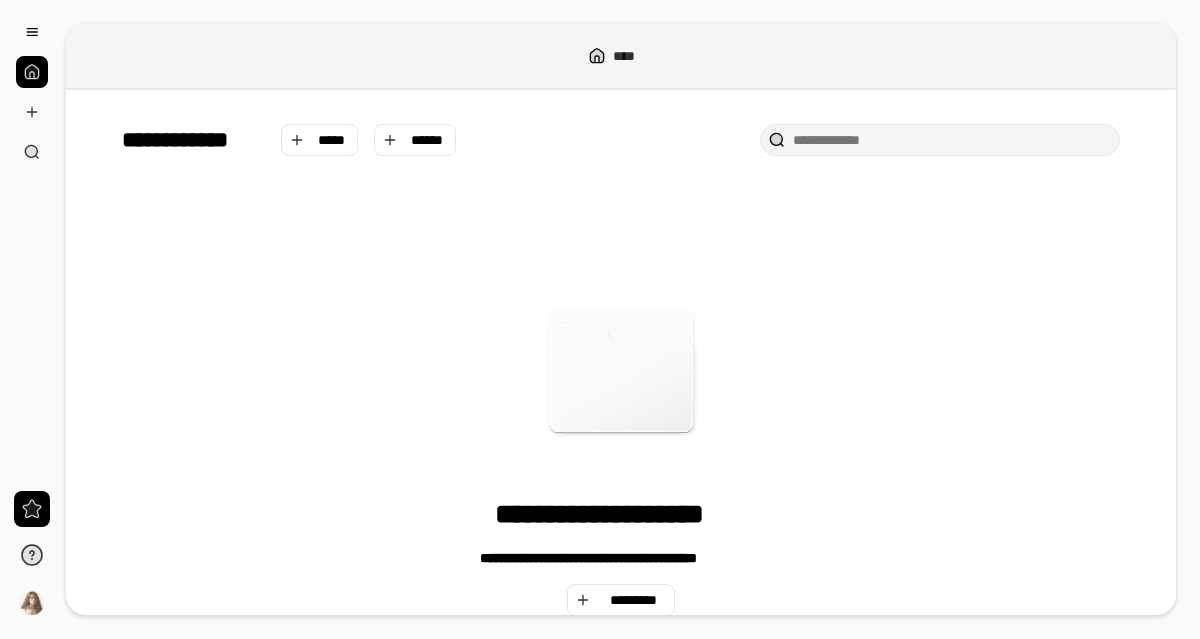 scroll, scrollTop: 36, scrollLeft: 0, axis: vertical 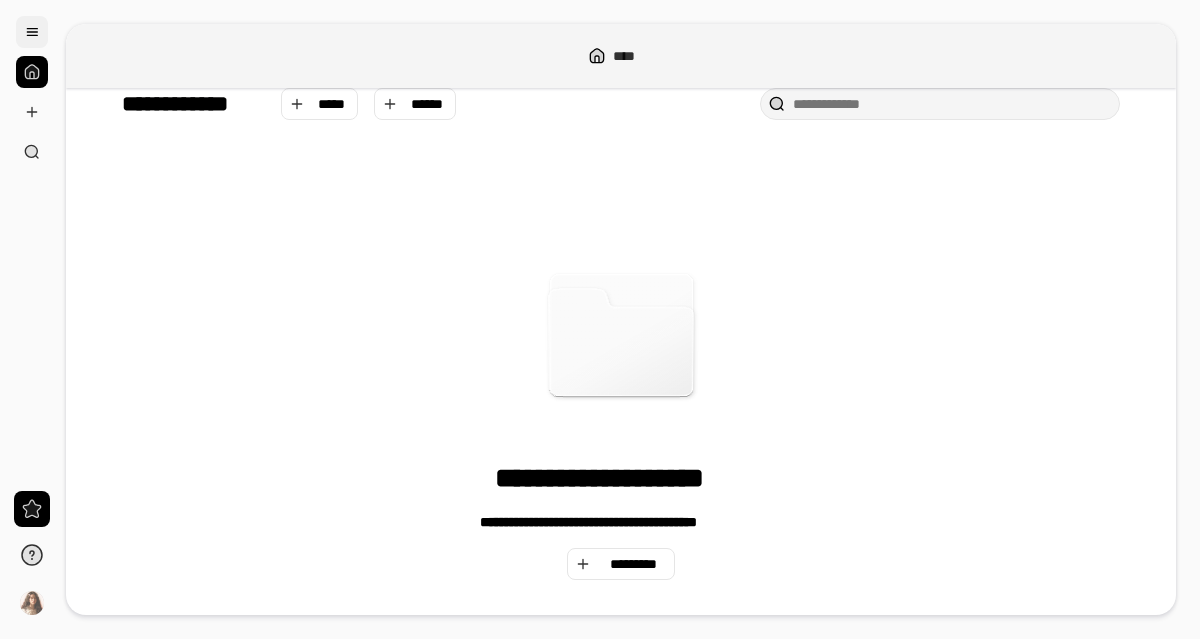 click at bounding box center (32, 32) 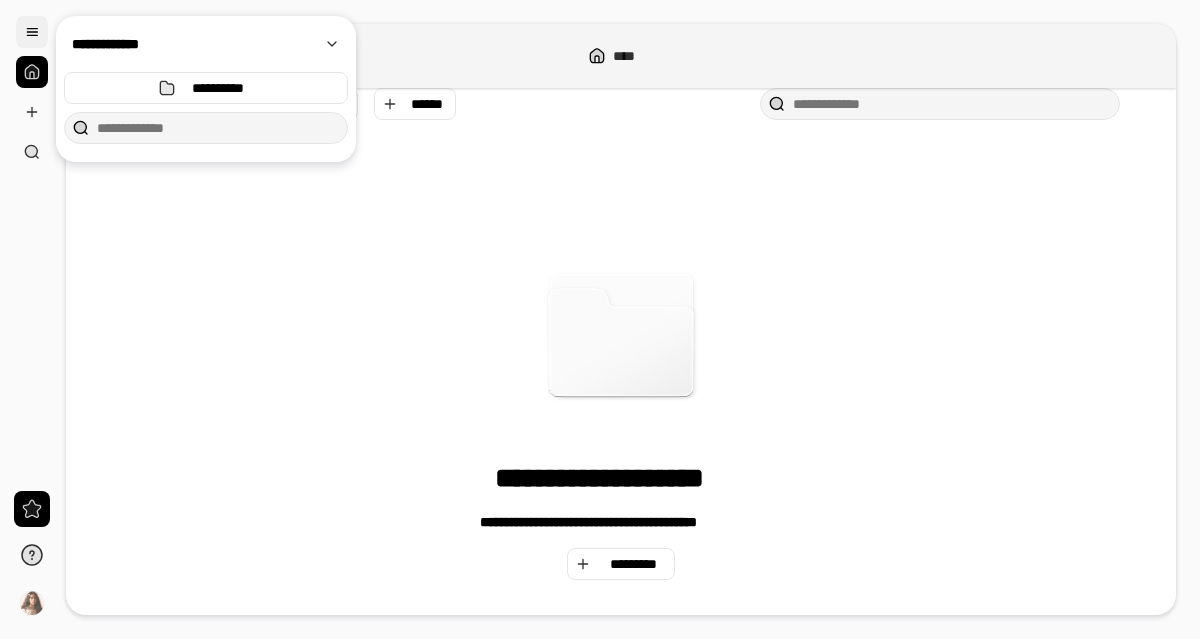 click at bounding box center (32, 32) 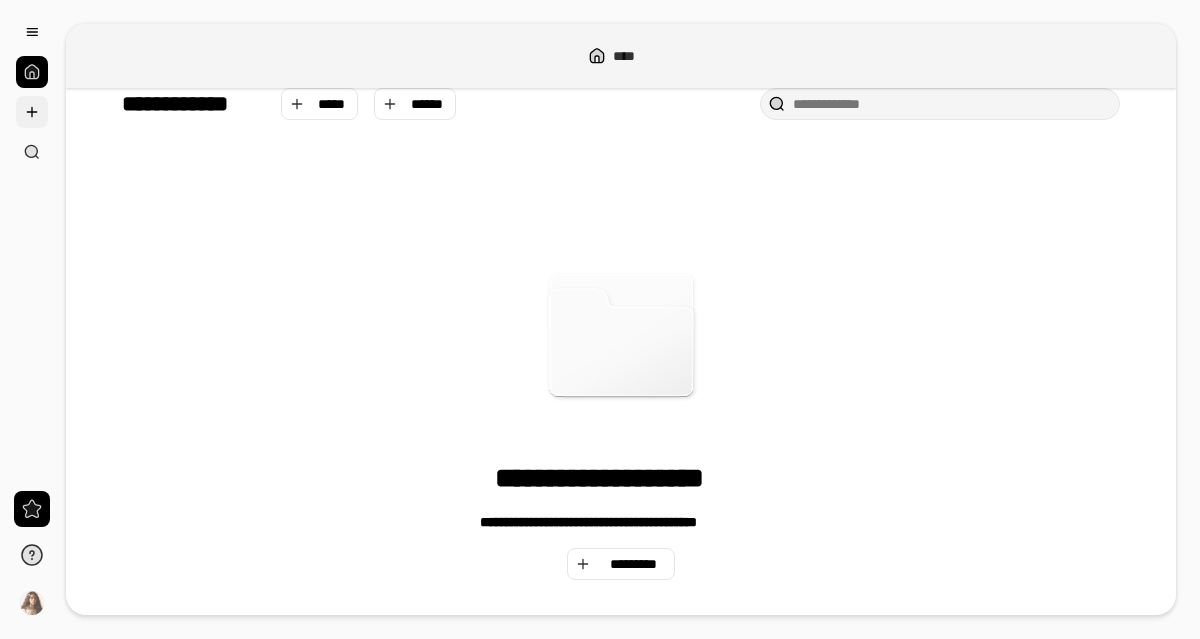 click at bounding box center [32, 112] 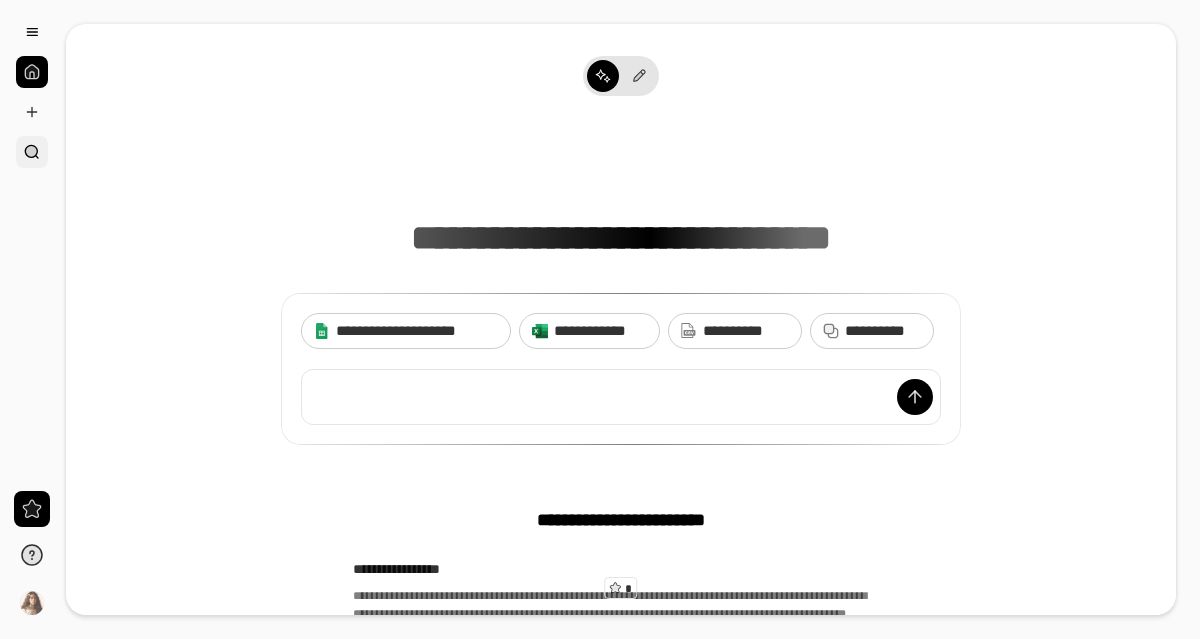 click at bounding box center [32, 152] 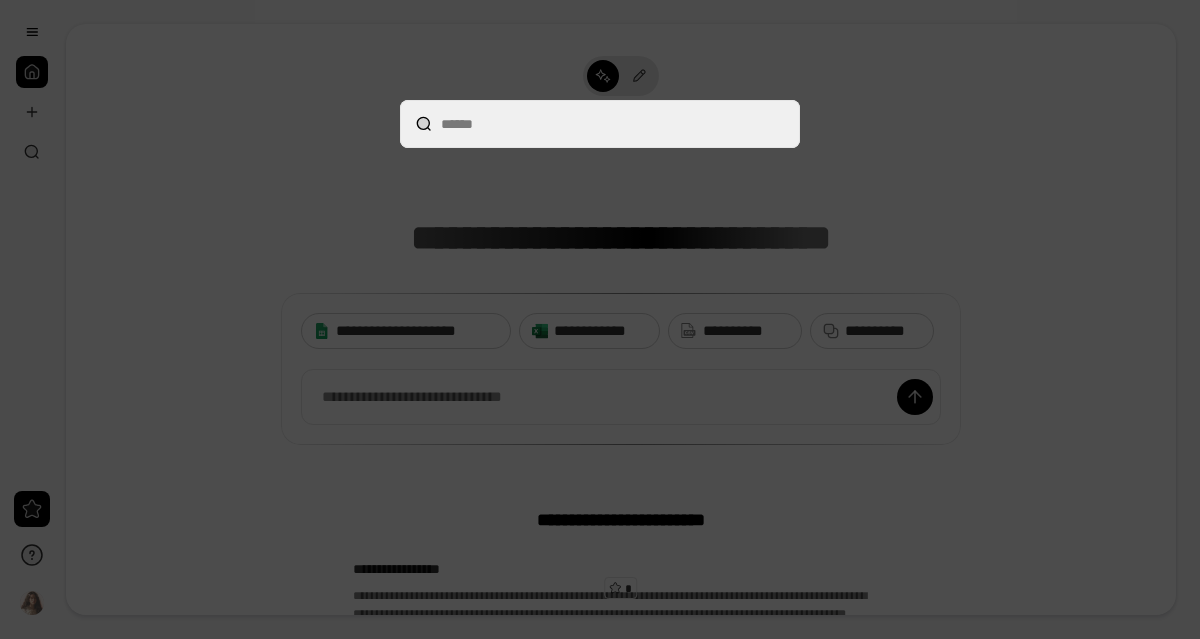 click at bounding box center [600, 319] 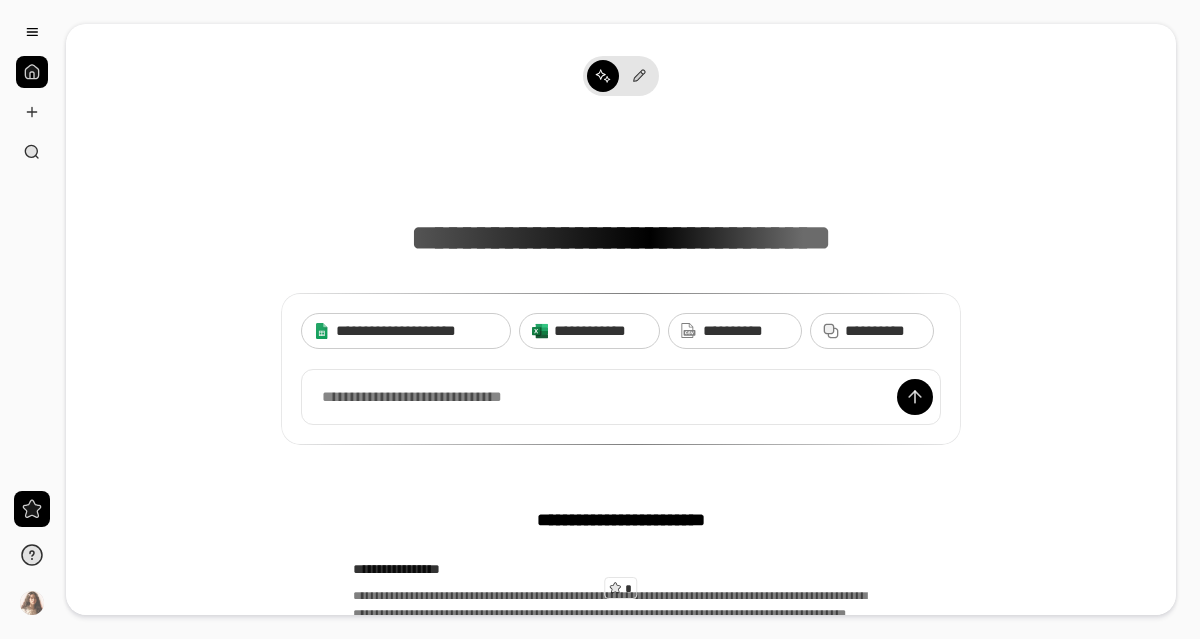 click at bounding box center (32, 32) 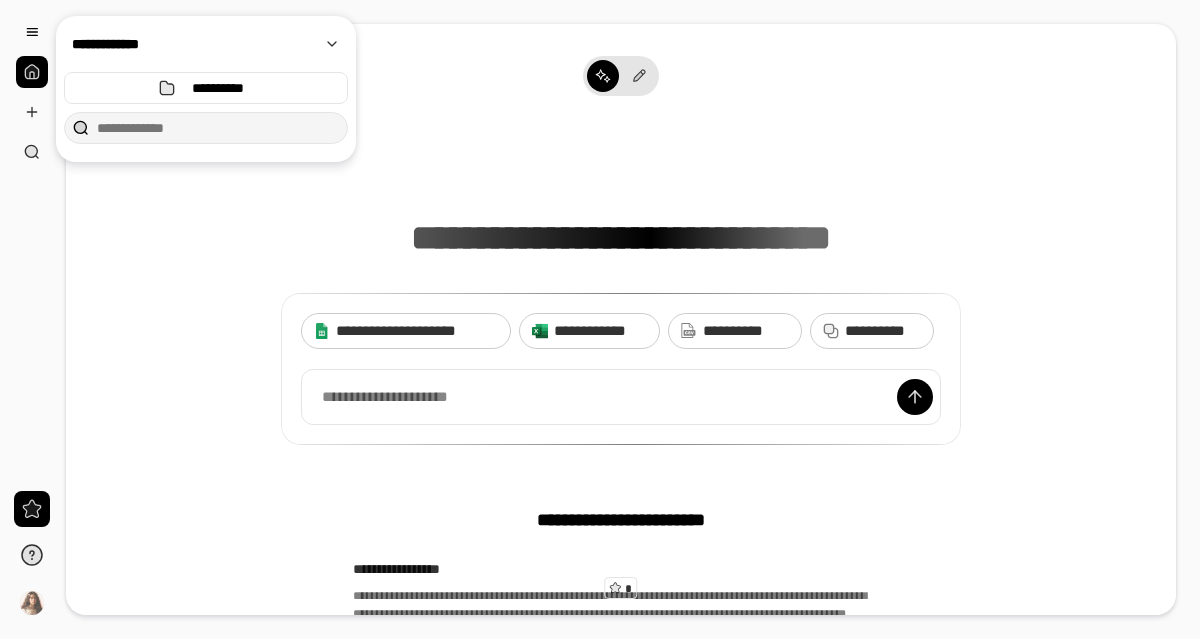 click at bounding box center [32, 32] 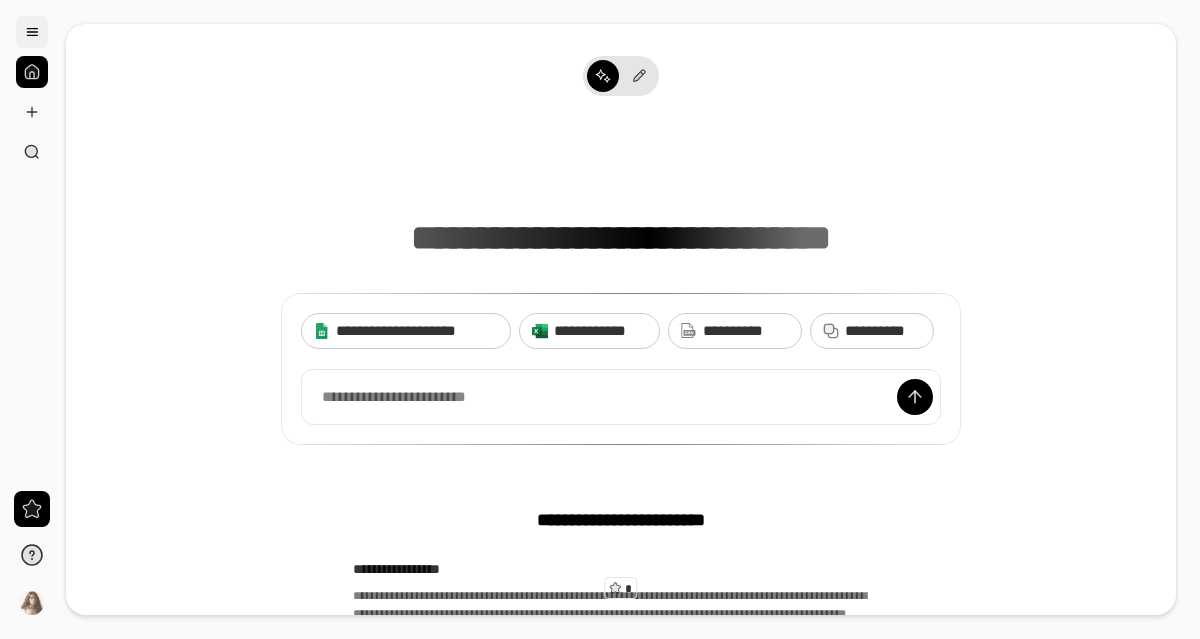 click at bounding box center (32, 32) 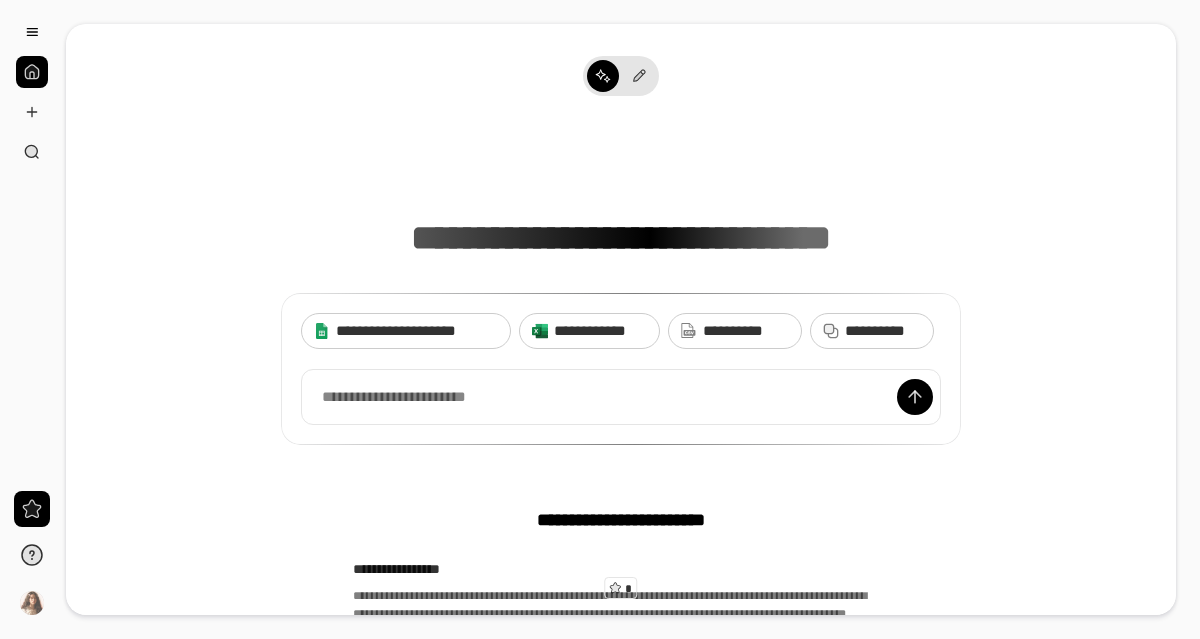 click at bounding box center (32, 72) 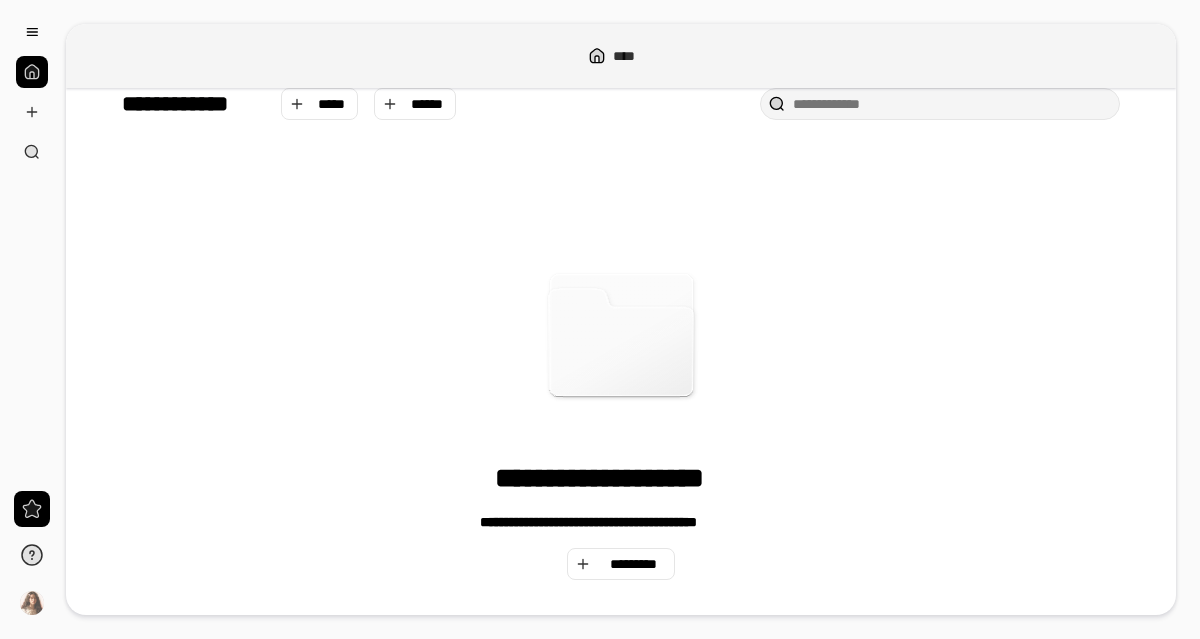 scroll, scrollTop: 0, scrollLeft: 0, axis: both 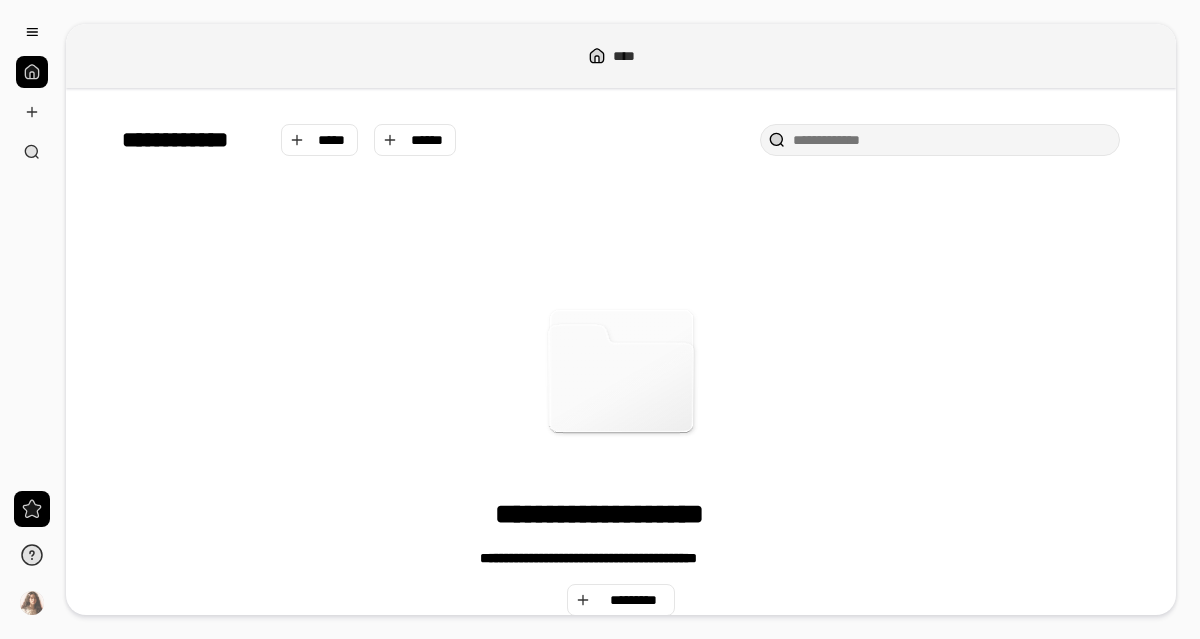 click at bounding box center [952, 140] 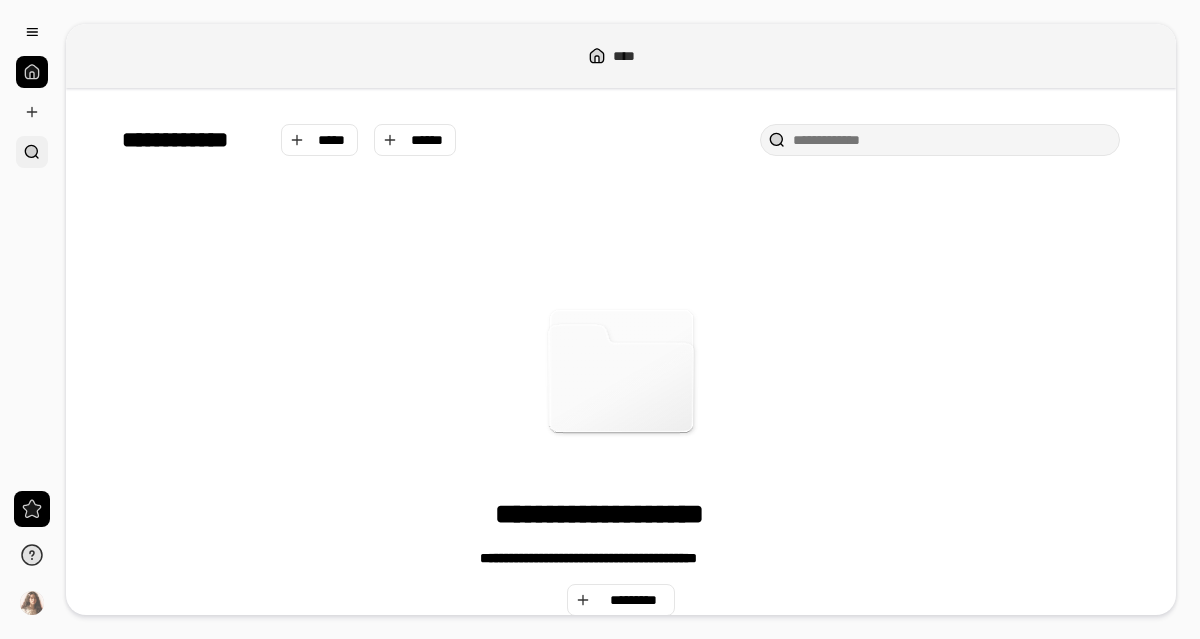click at bounding box center (32, 152) 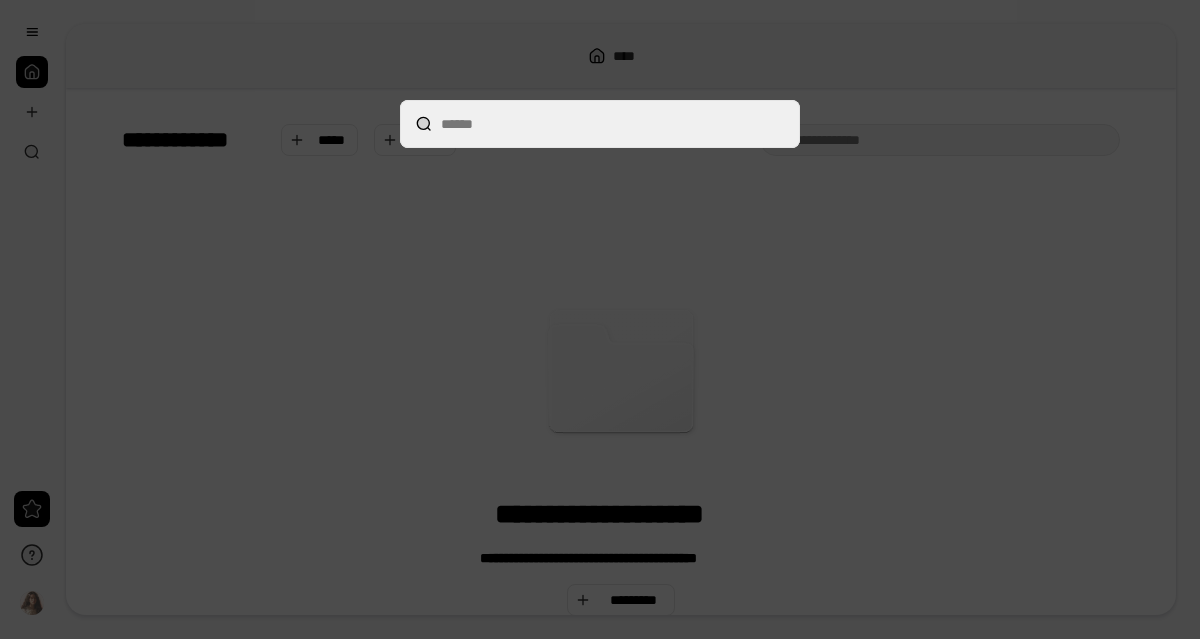 click at bounding box center (600, 319) 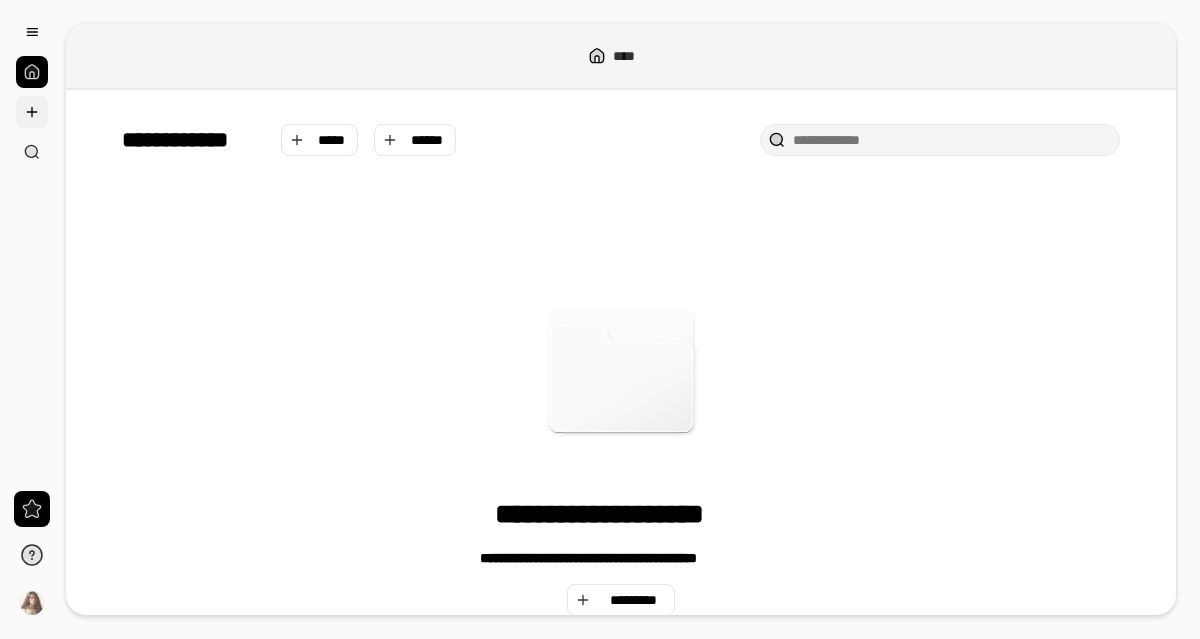 click at bounding box center (32, 112) 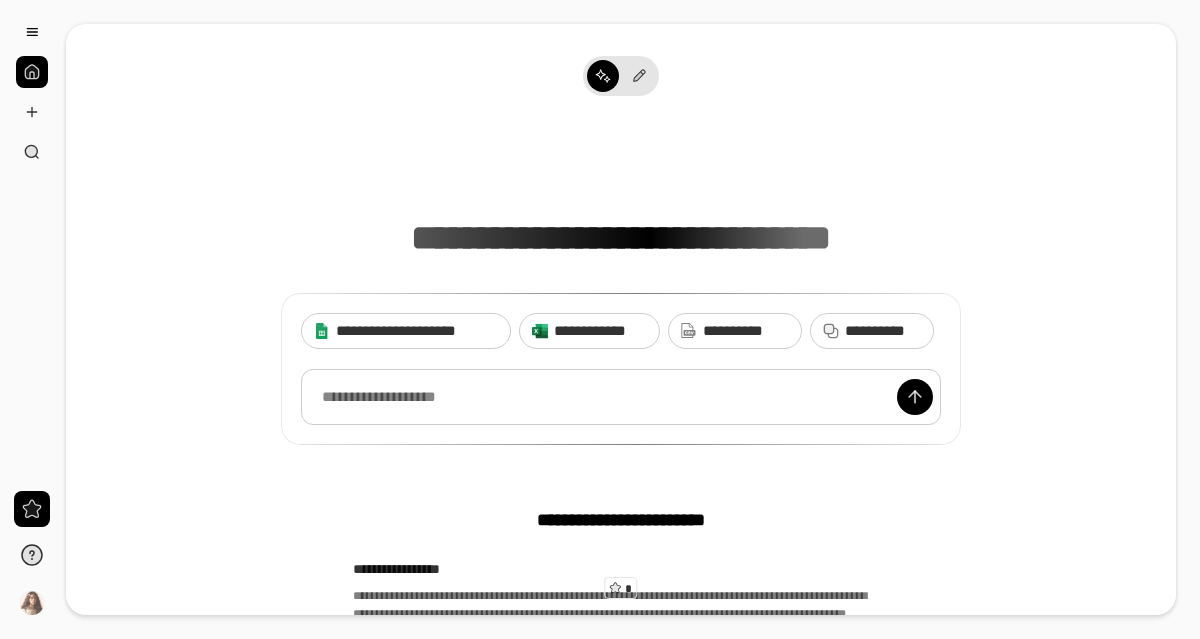 click at bounding box center [621, 397] 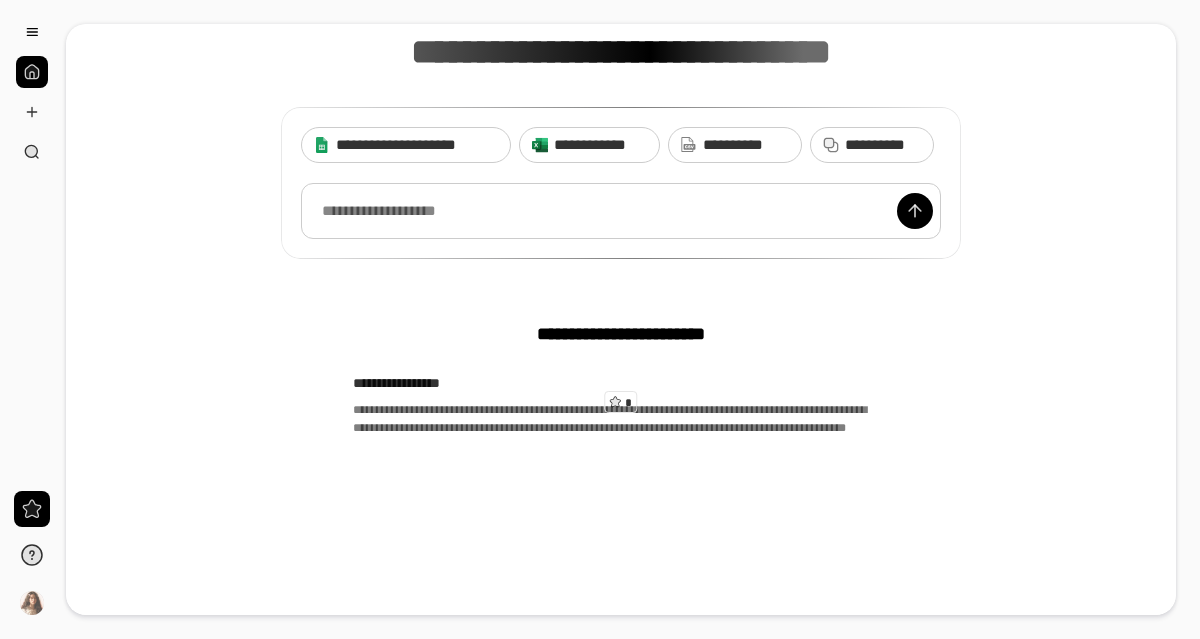 scroll, scrollTop: 191, scrollLeft: 0, axis: vertical 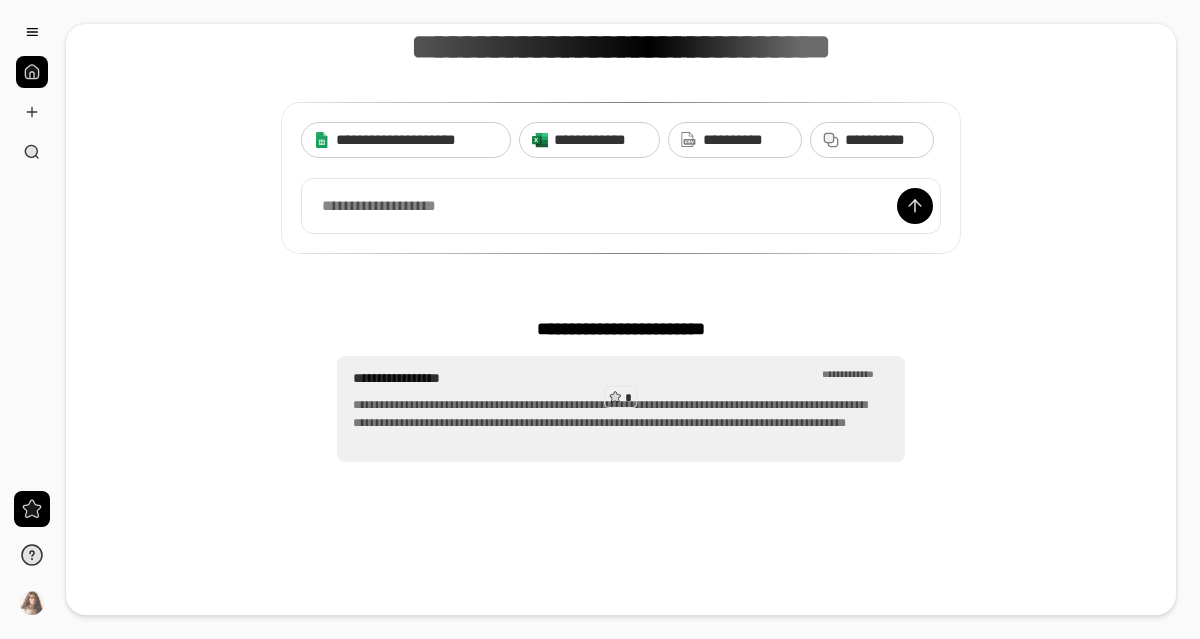 click on "[FIRST] [LAST] [MIDDLE]
[STREET]
[CITY]
[STATE] [ZIP]
[COUNTRY]
[PHONE]
[EMAIL]
[DATE]
[OTHER]" at bounding box center (621, 423) 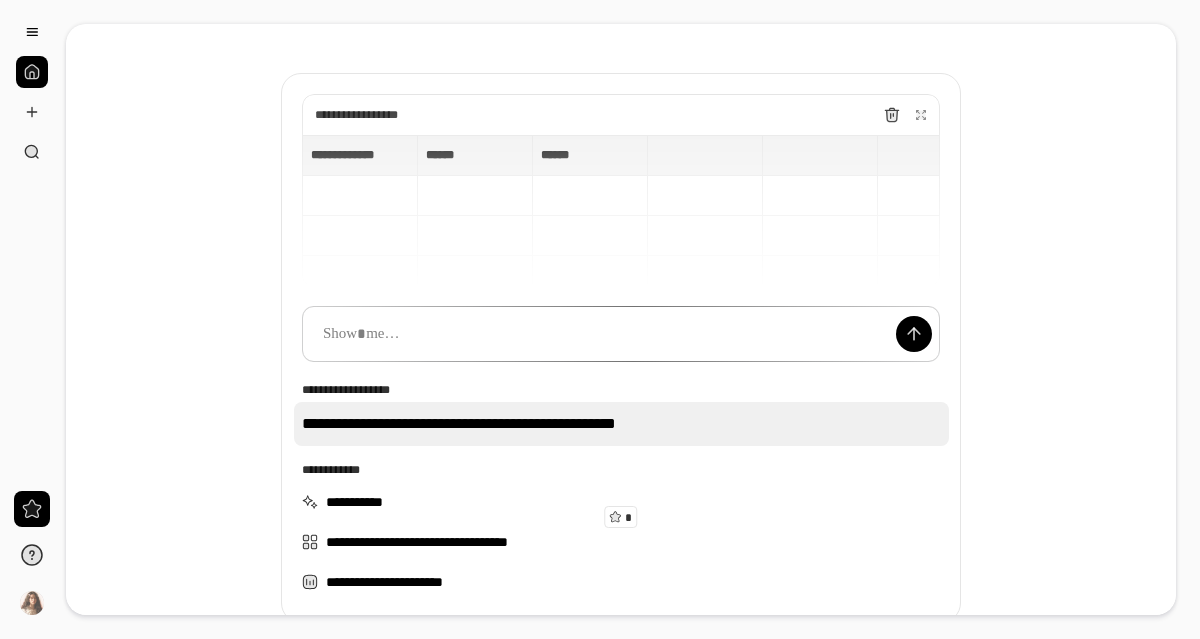 scroll, scrollTop: 70, scrollLeft: 0, axis: vertical 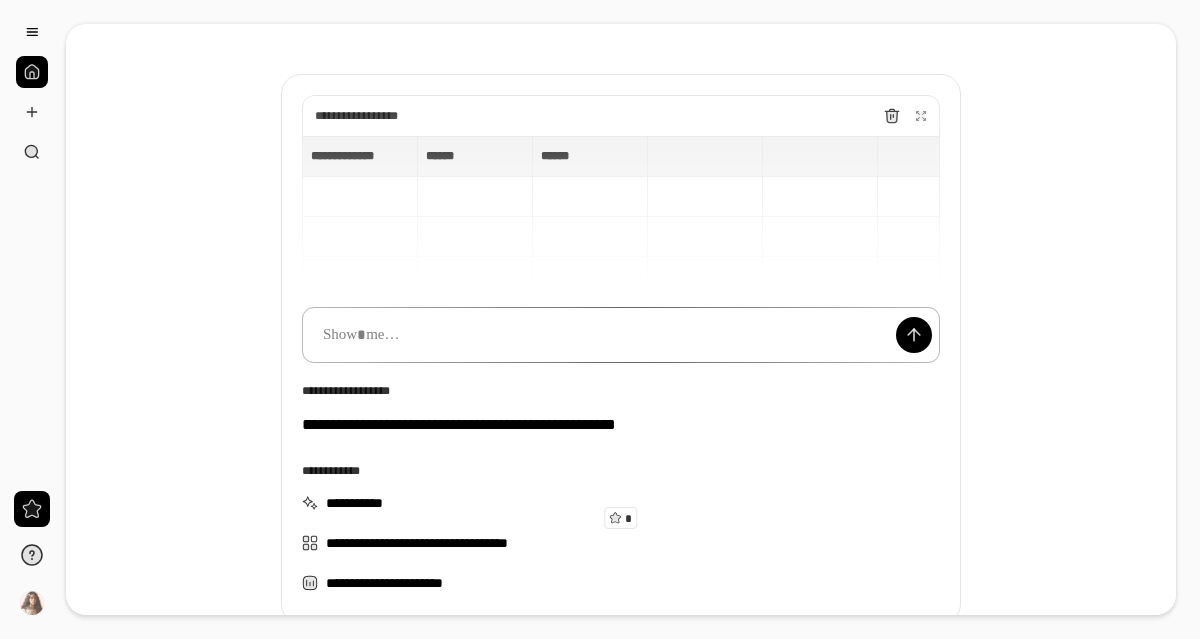 click at bounding box center [621, 335] 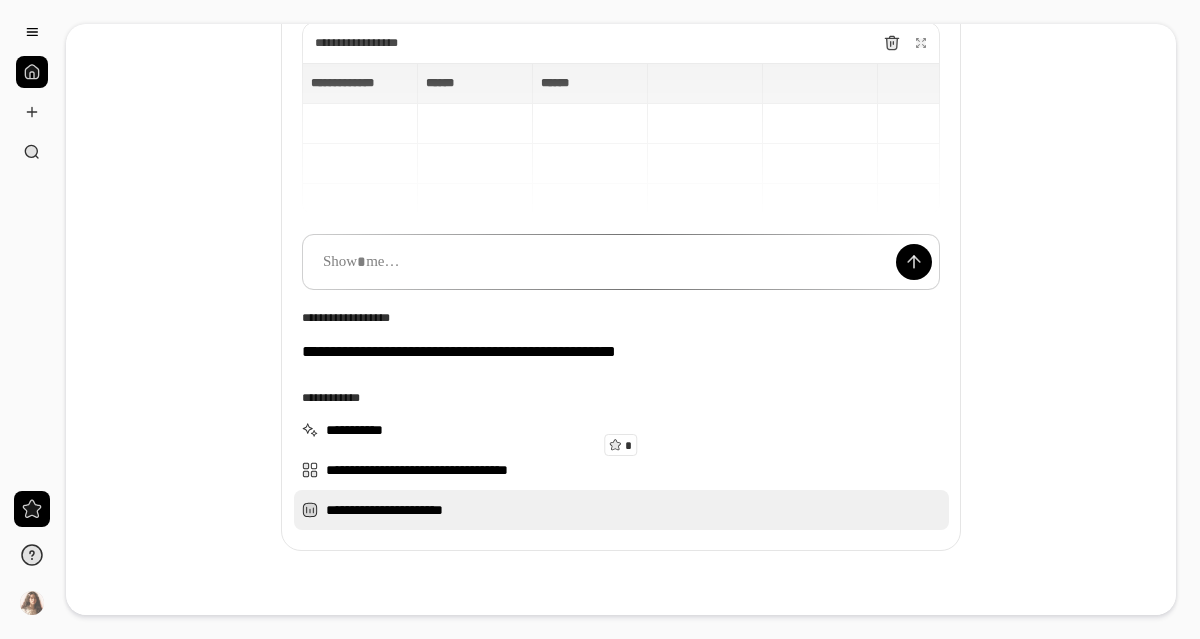 scroll, scrollTop: 144, scrollLeft: 0, axis: vertical 